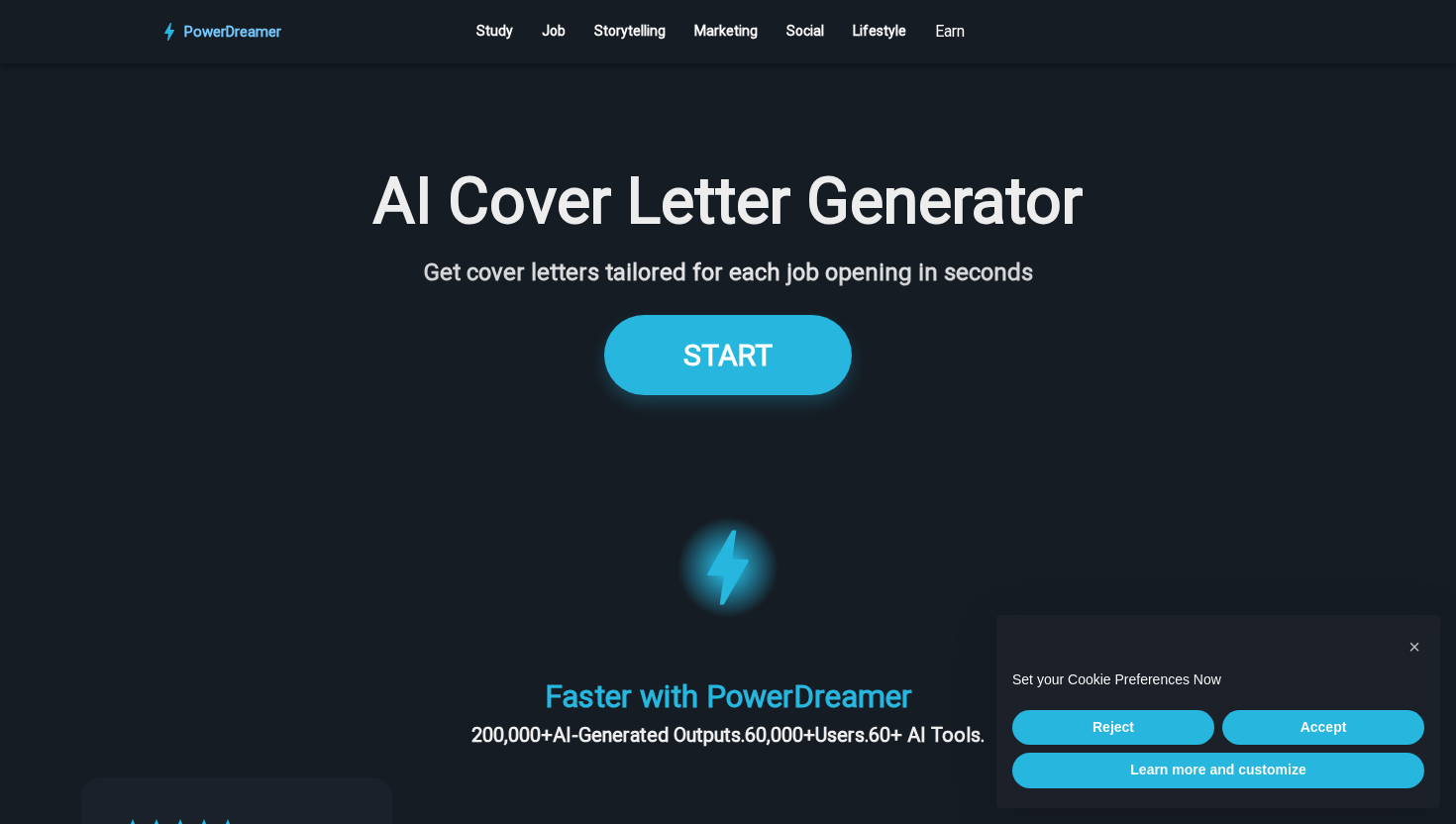 scroll, scrollTop: 4641, scrollLeft: 0, axis: vertical 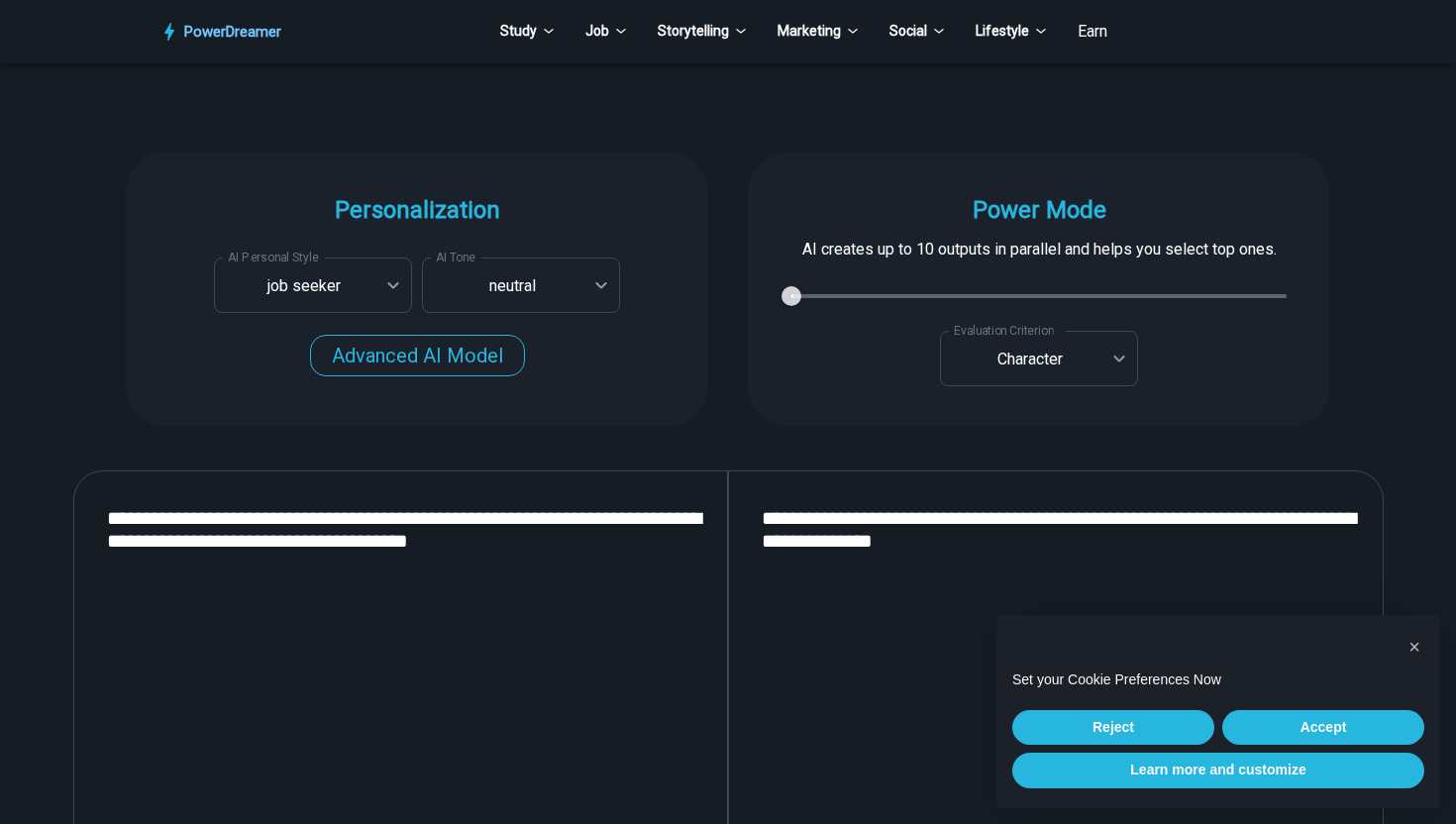 type on "**********" 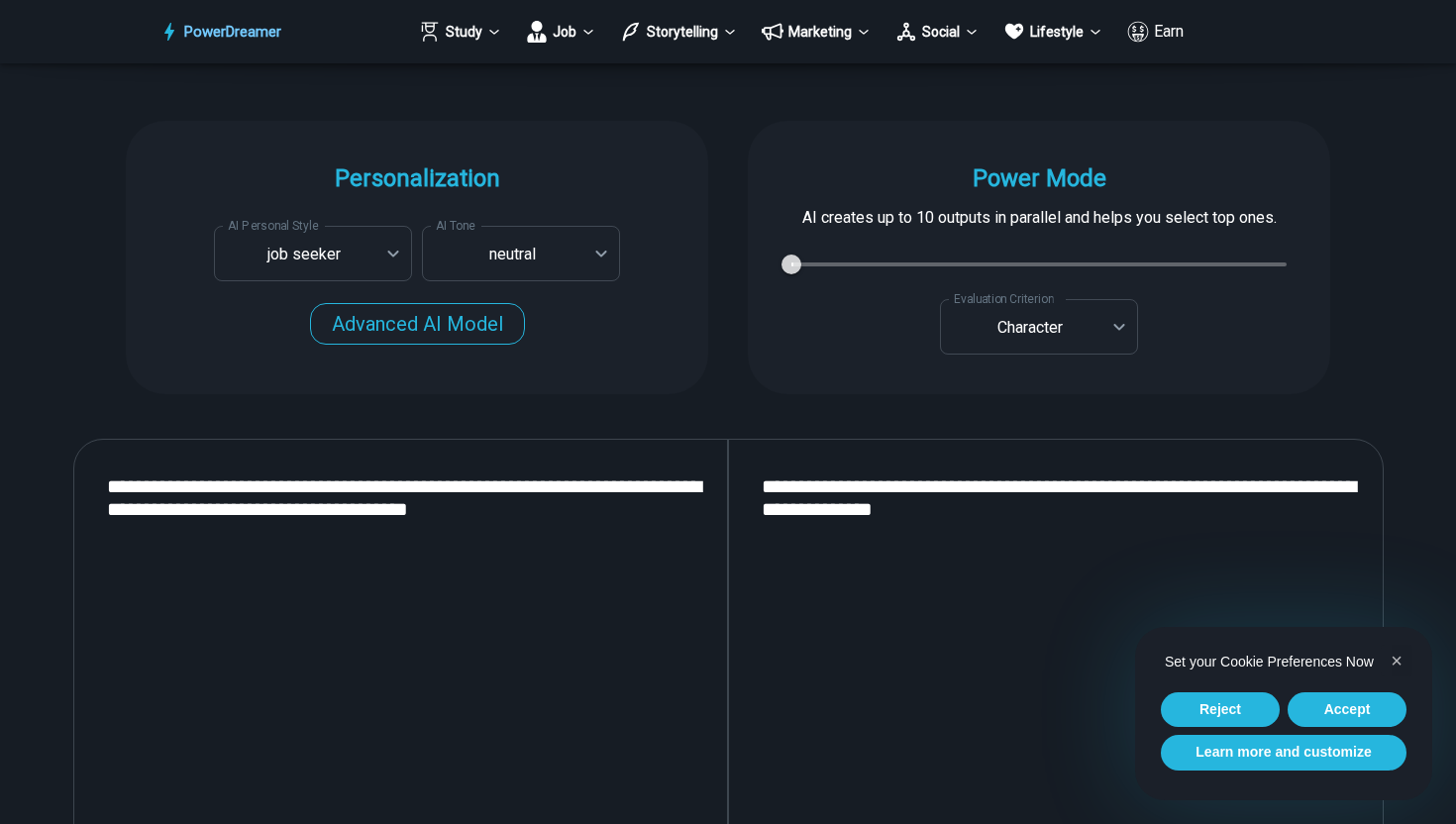 scroll, scrollTop: 1954, scrollLeft: 0, axis: vertical 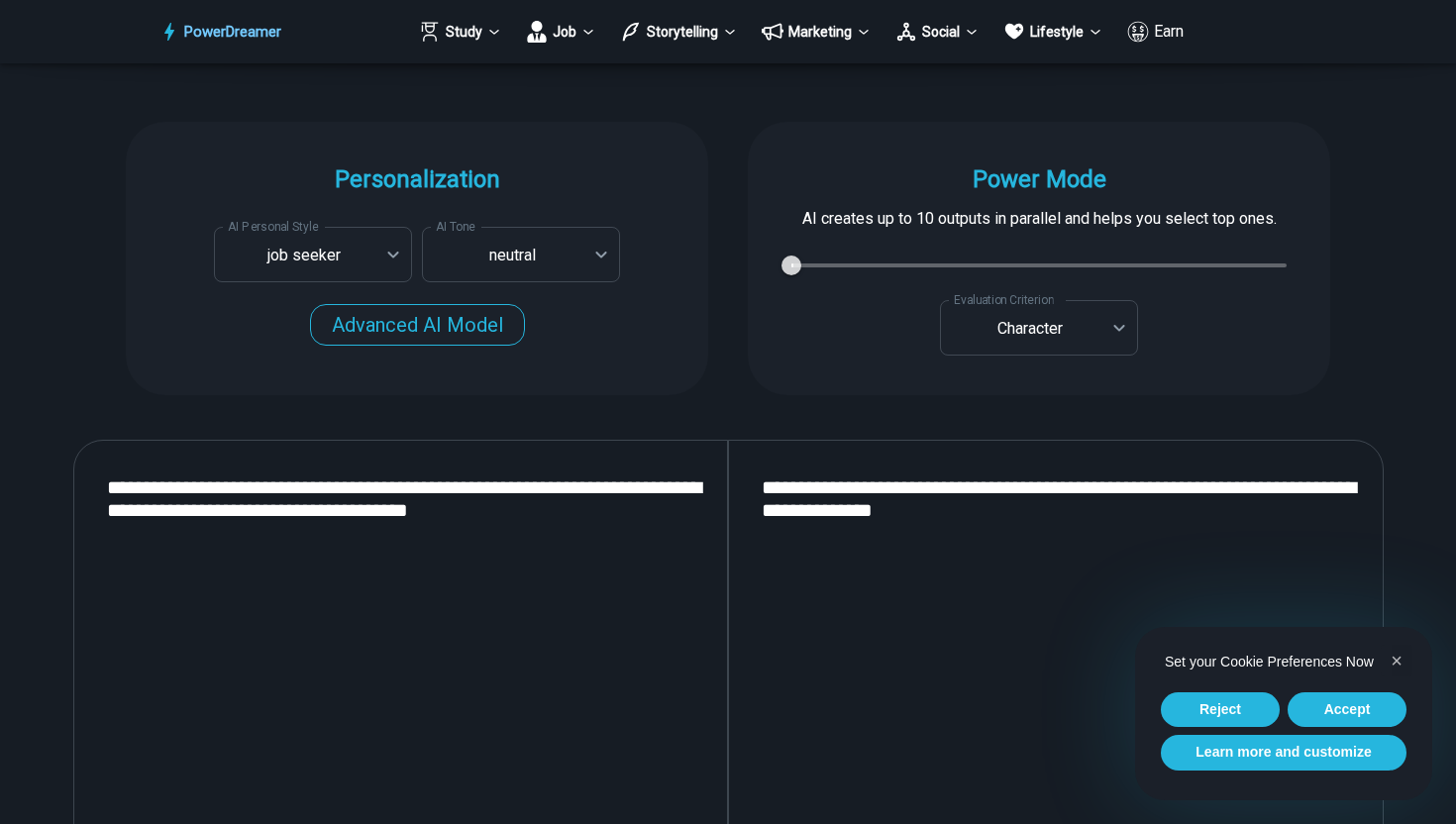 click on "**********" at bounding box center (401, 704) 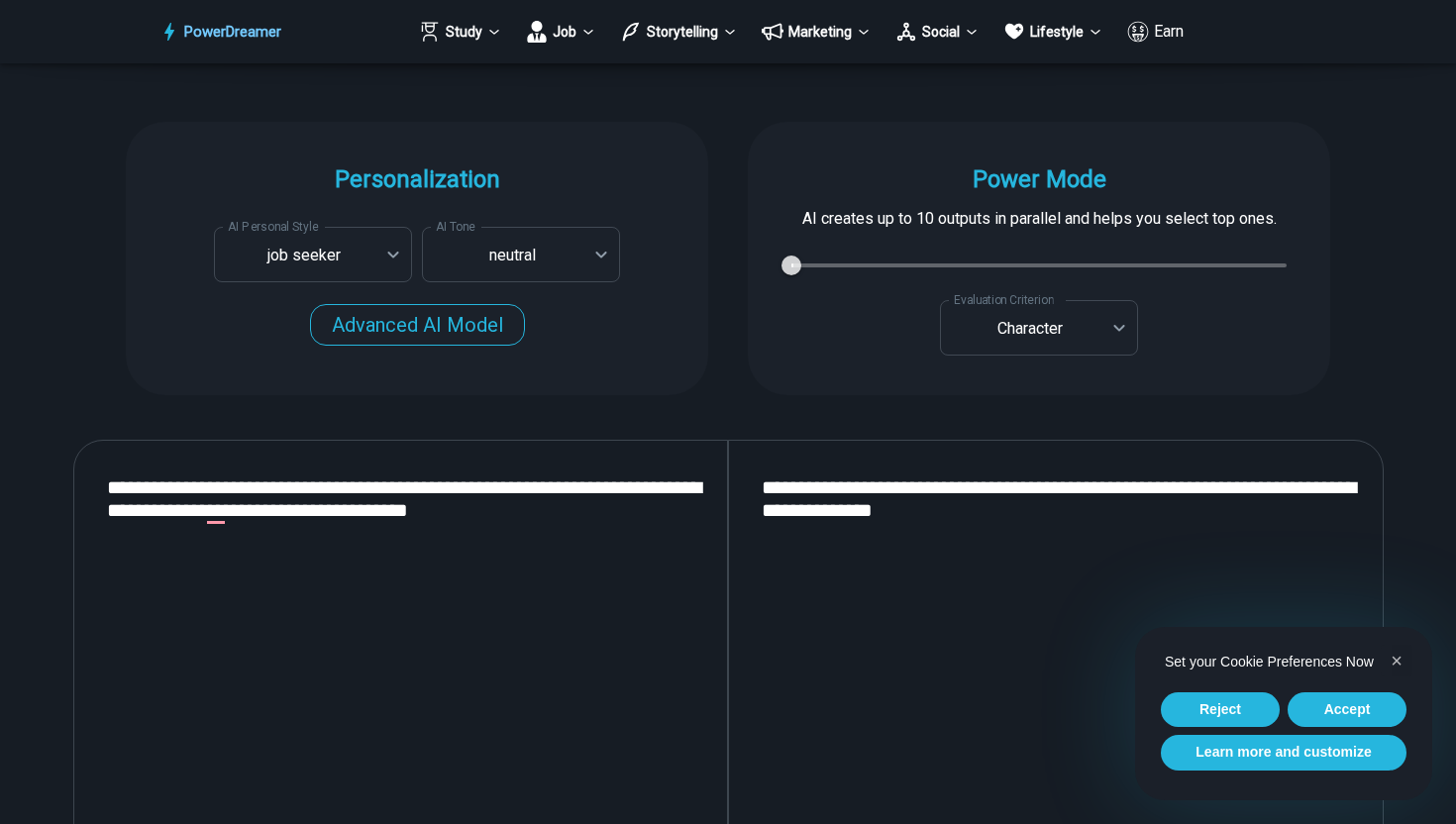 drag, startPoint x: 554, startPoint y: 460, endPoint x: 140, endPoint y: 398, distance: 418.61677 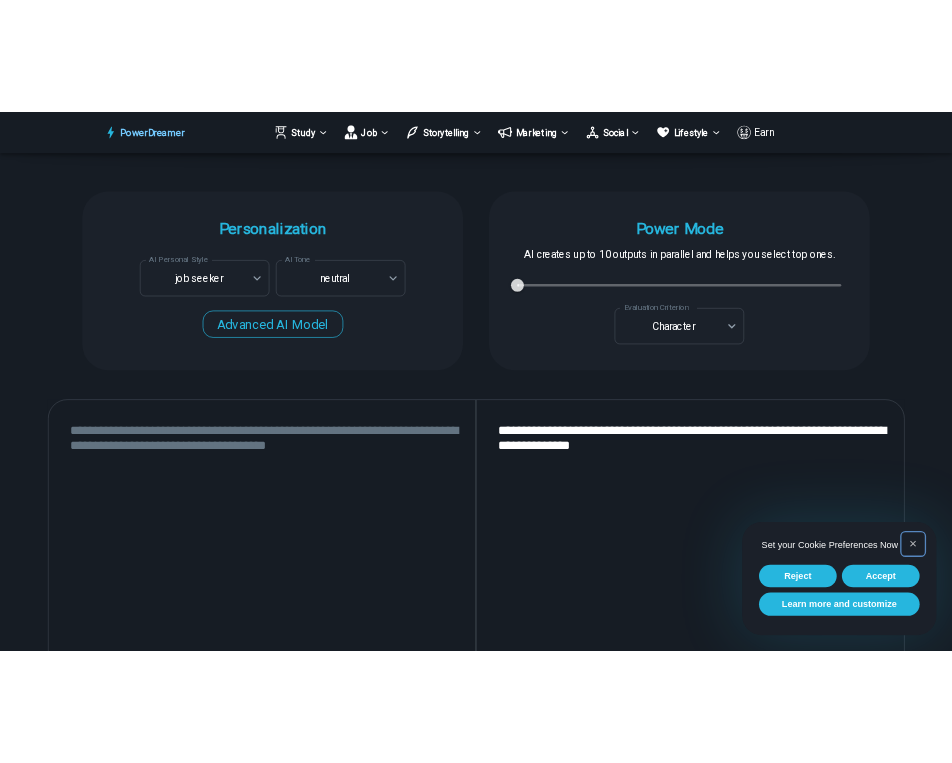 scroll, scrollTop: 2509, scrollLeft: 0, axis: vertical 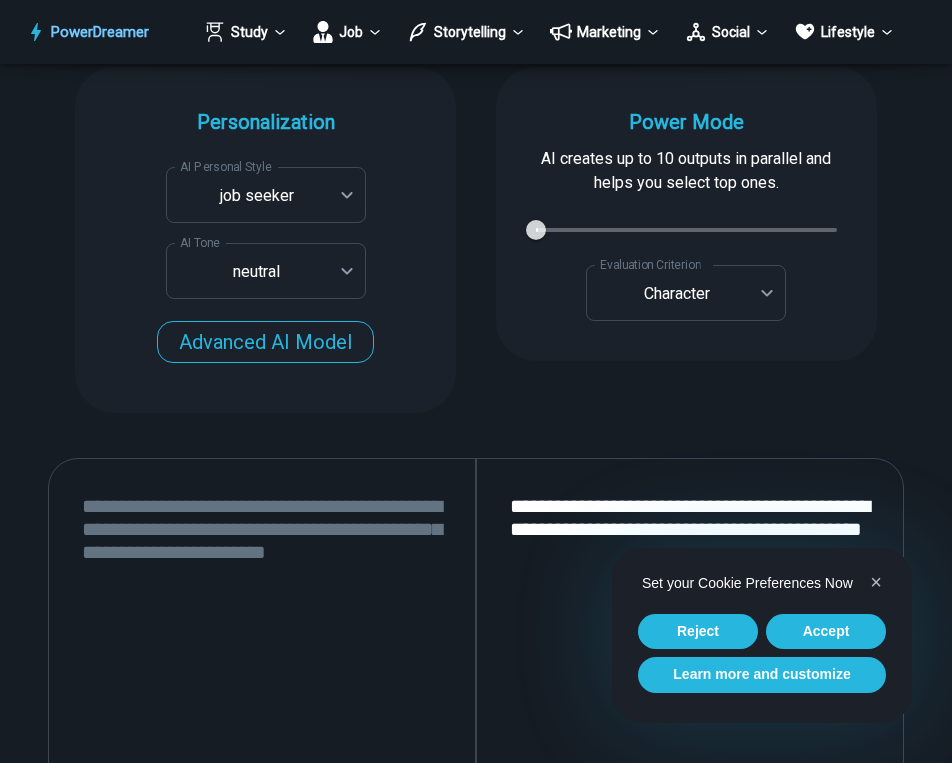 click at bounding box center [262, 725] 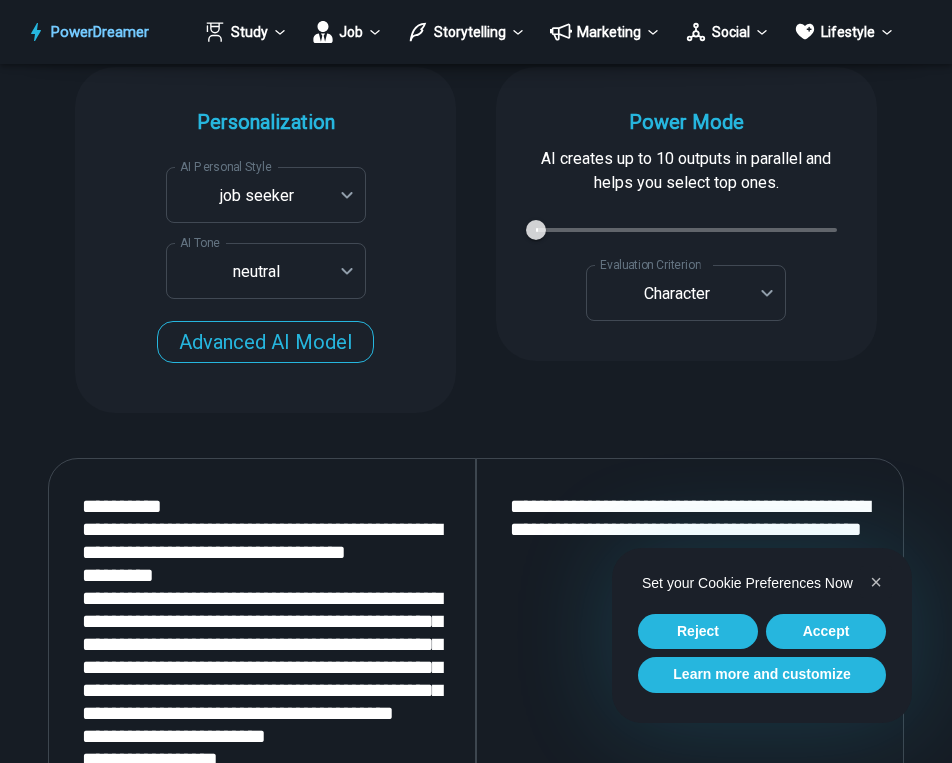 scroll, scrollTop: 2680, scrollLeft: 0, axis: vertical 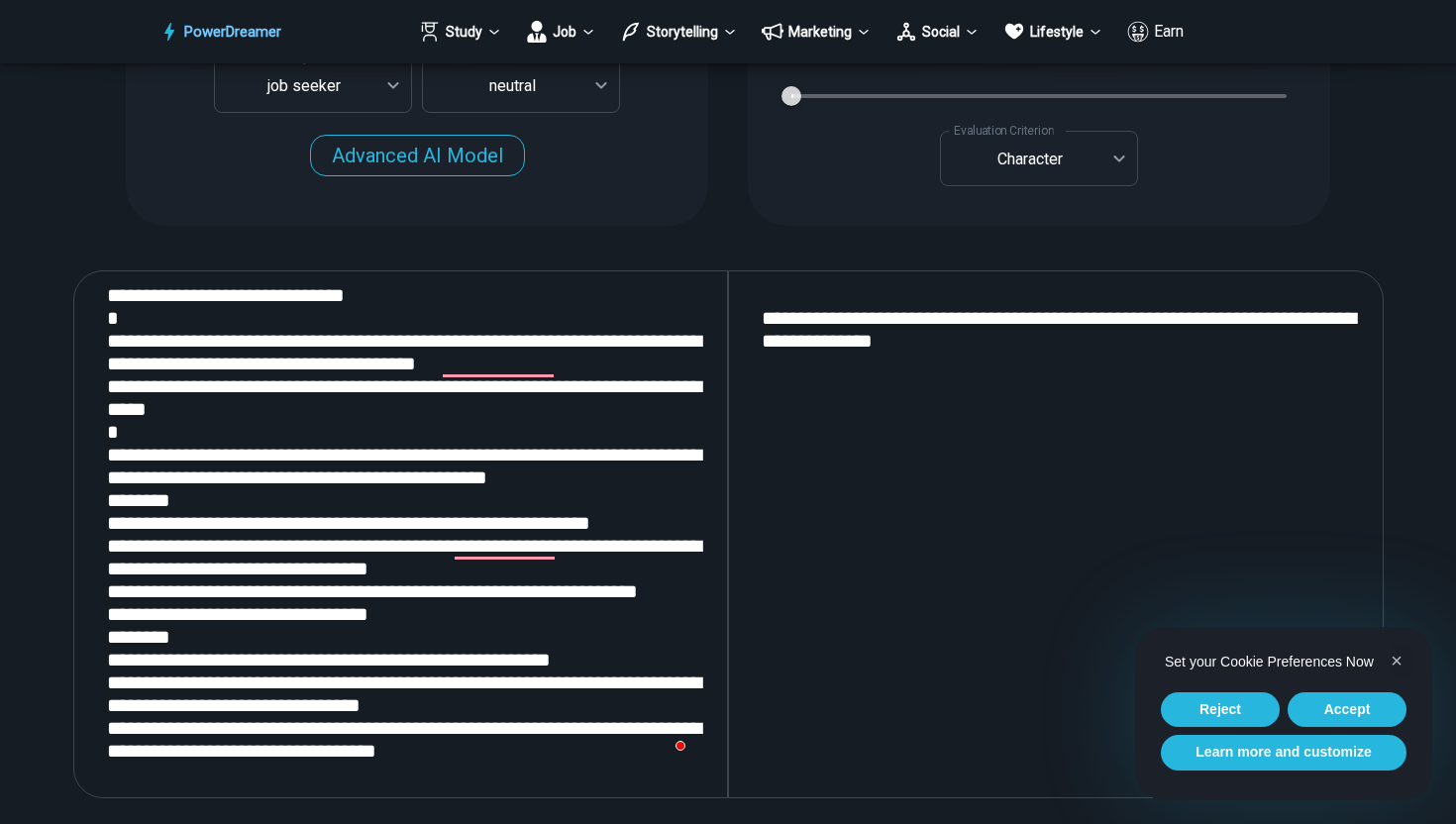 type on "**********" 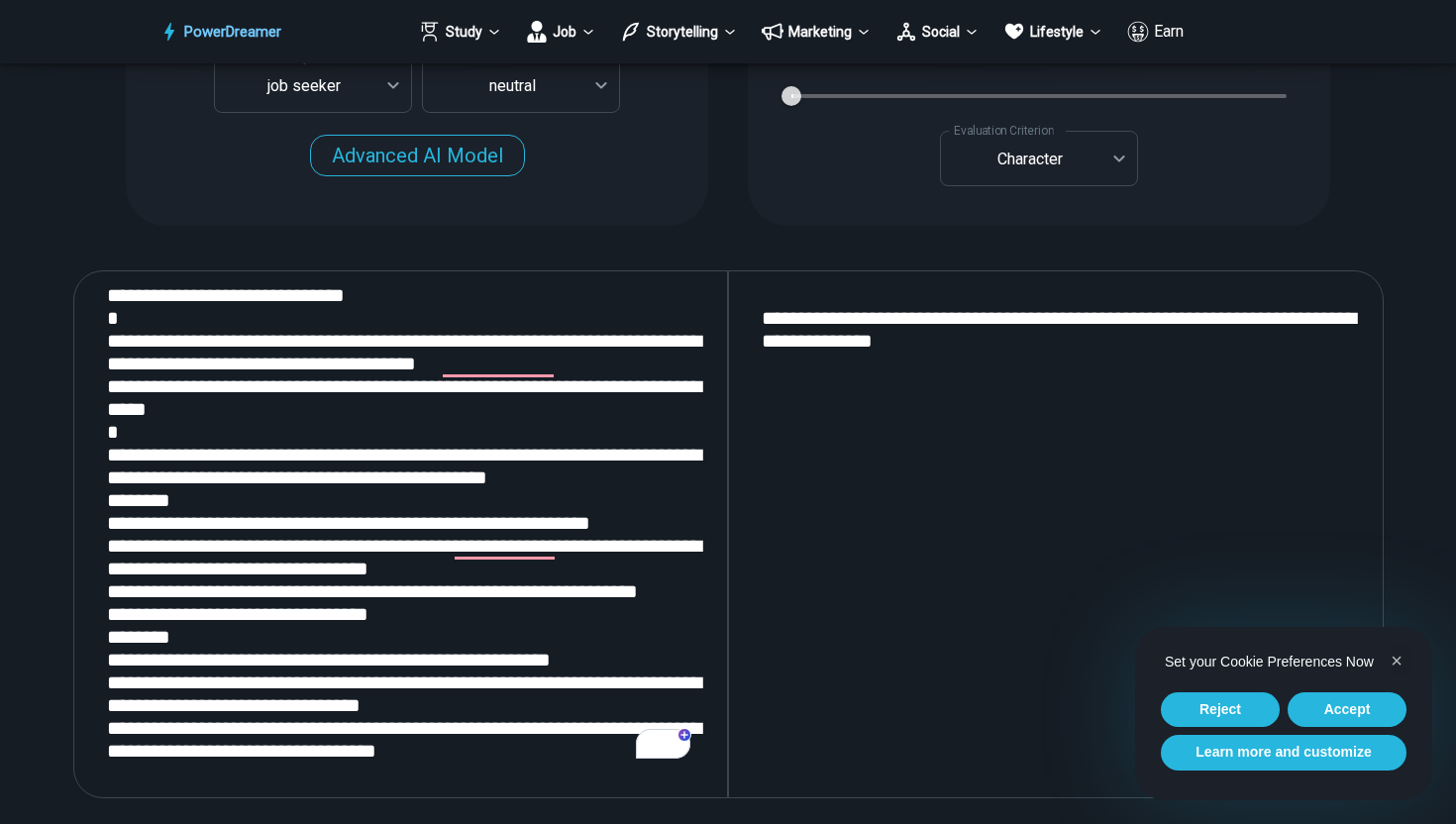 click on "**********" at bounding box center [1056, 535] 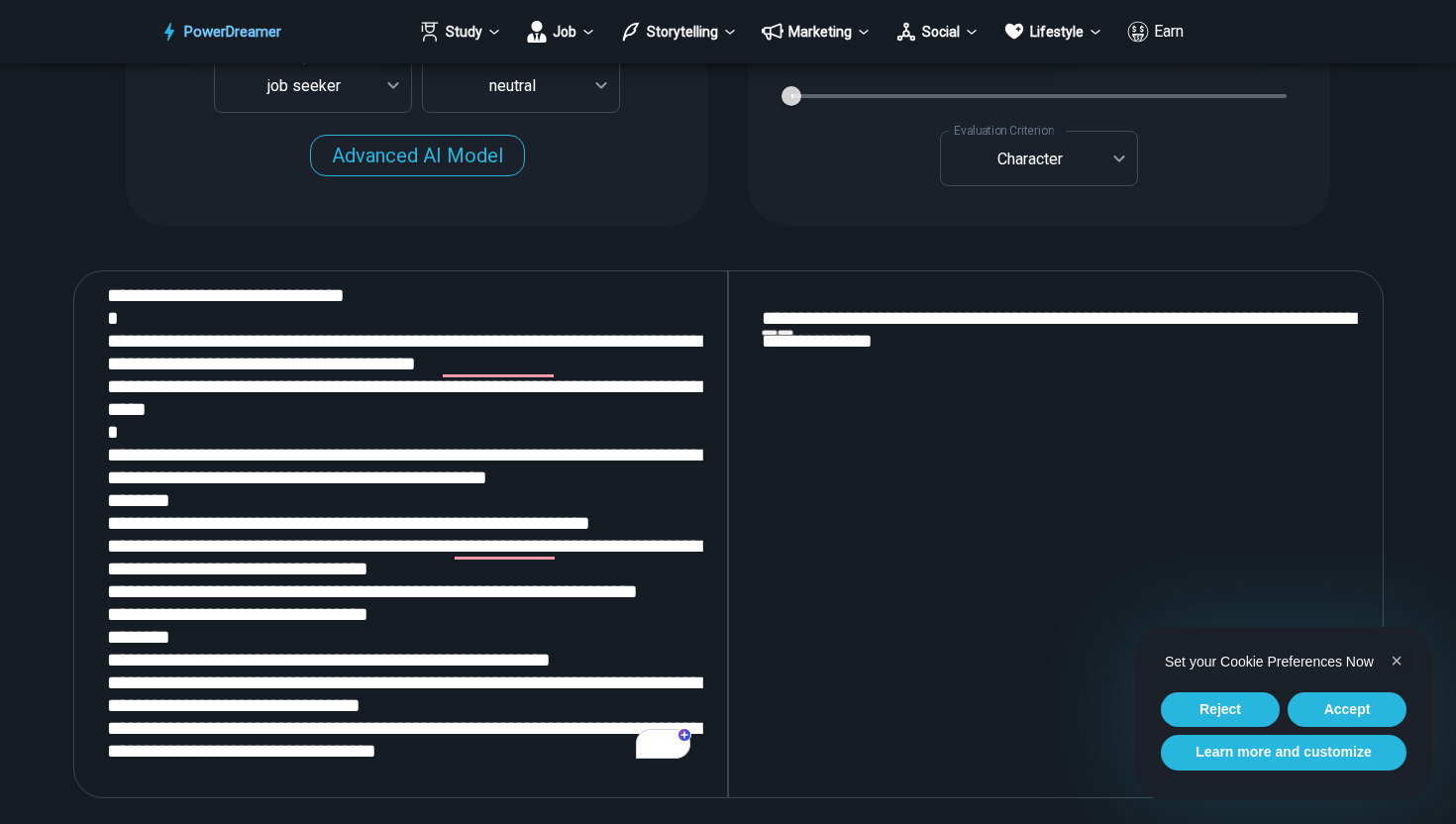 click on "**********" at bounding box center (1056, 535) 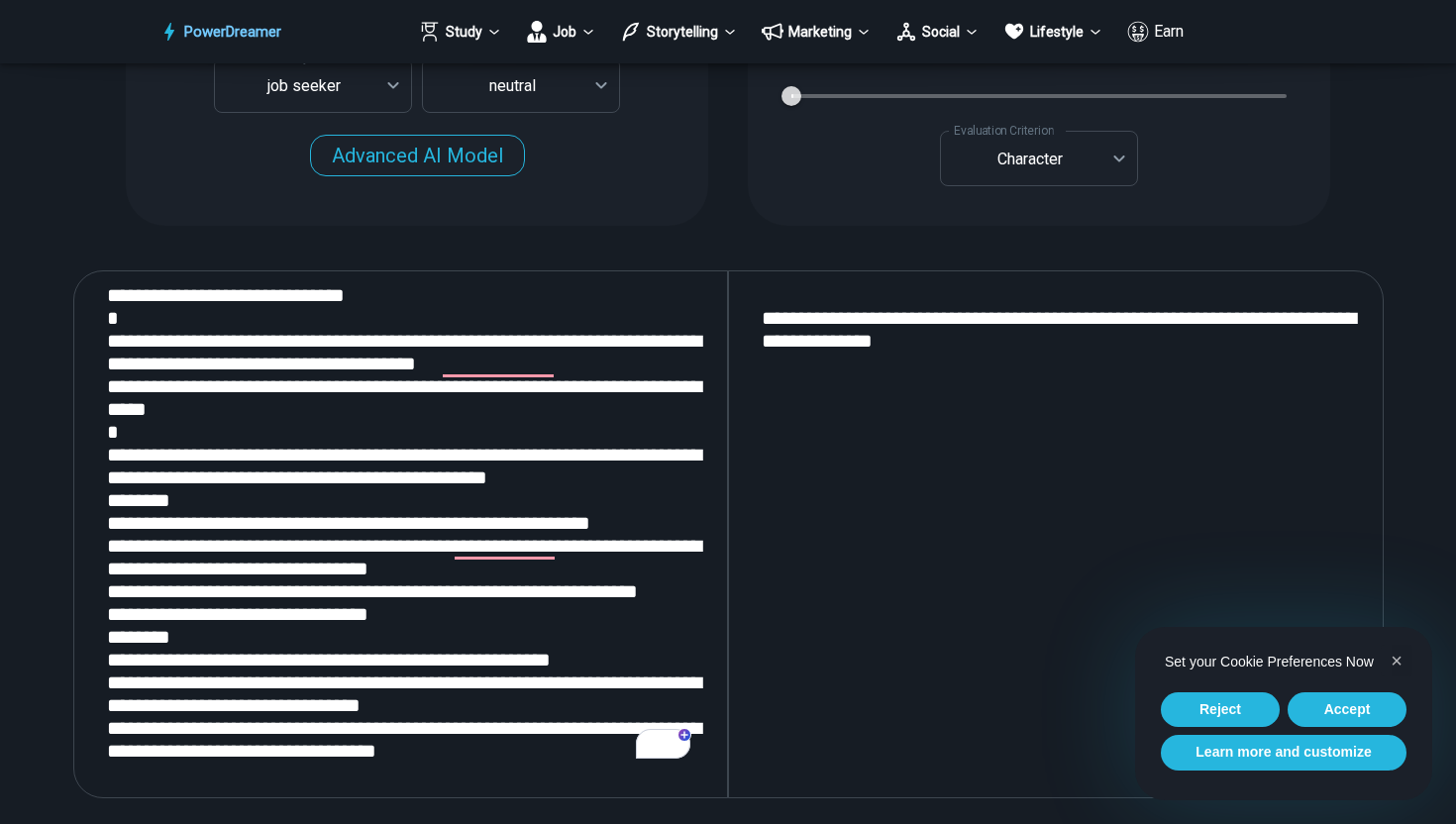 drag, startPoint x: 1029, startPoint y: 326, endPoint x: 753, endPoint y: 245, distance: 287.6404 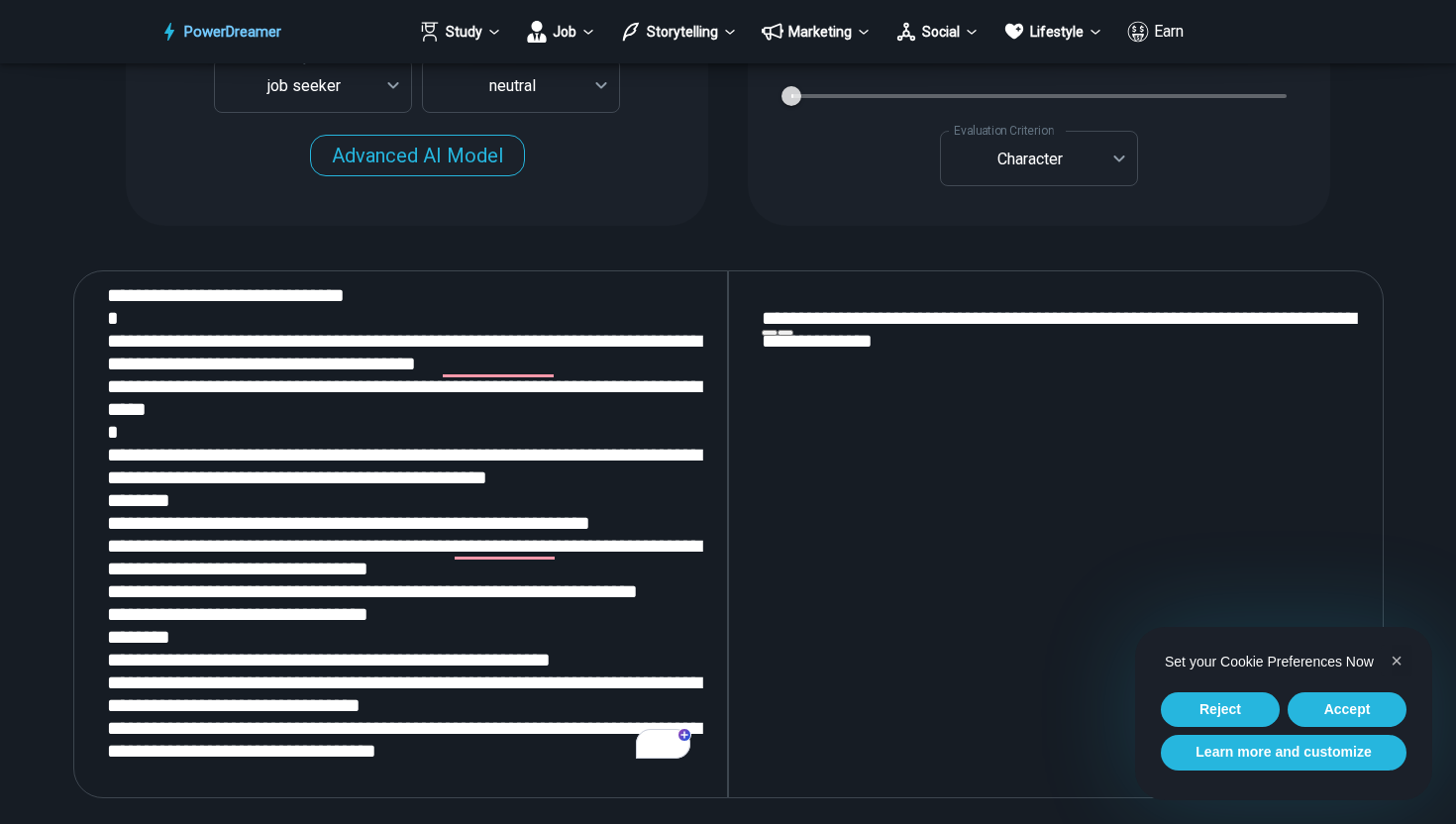 paste on "**********" 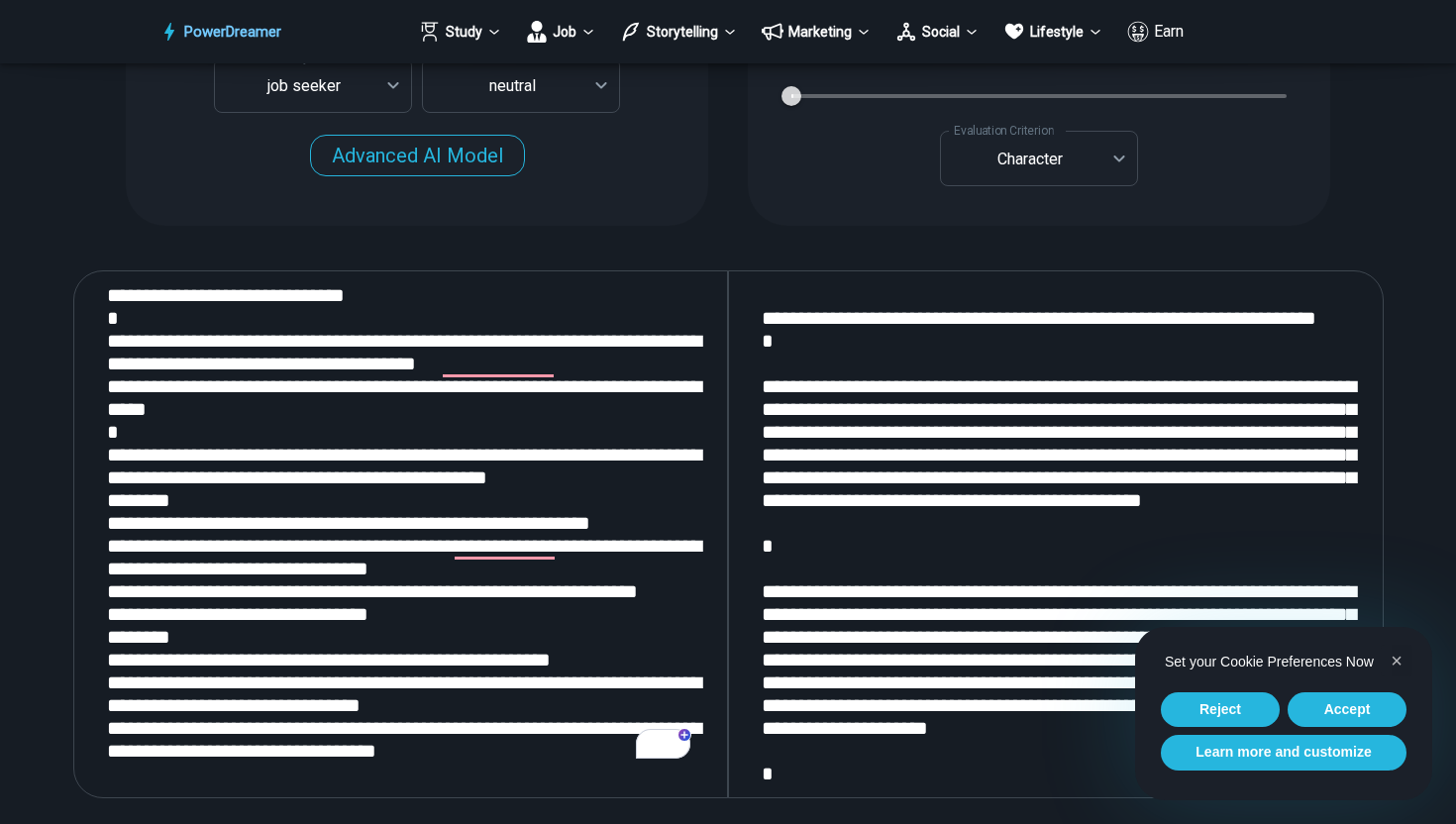 scroll, scrollTop: 4172, scrollLeft: 0, axis: vertical 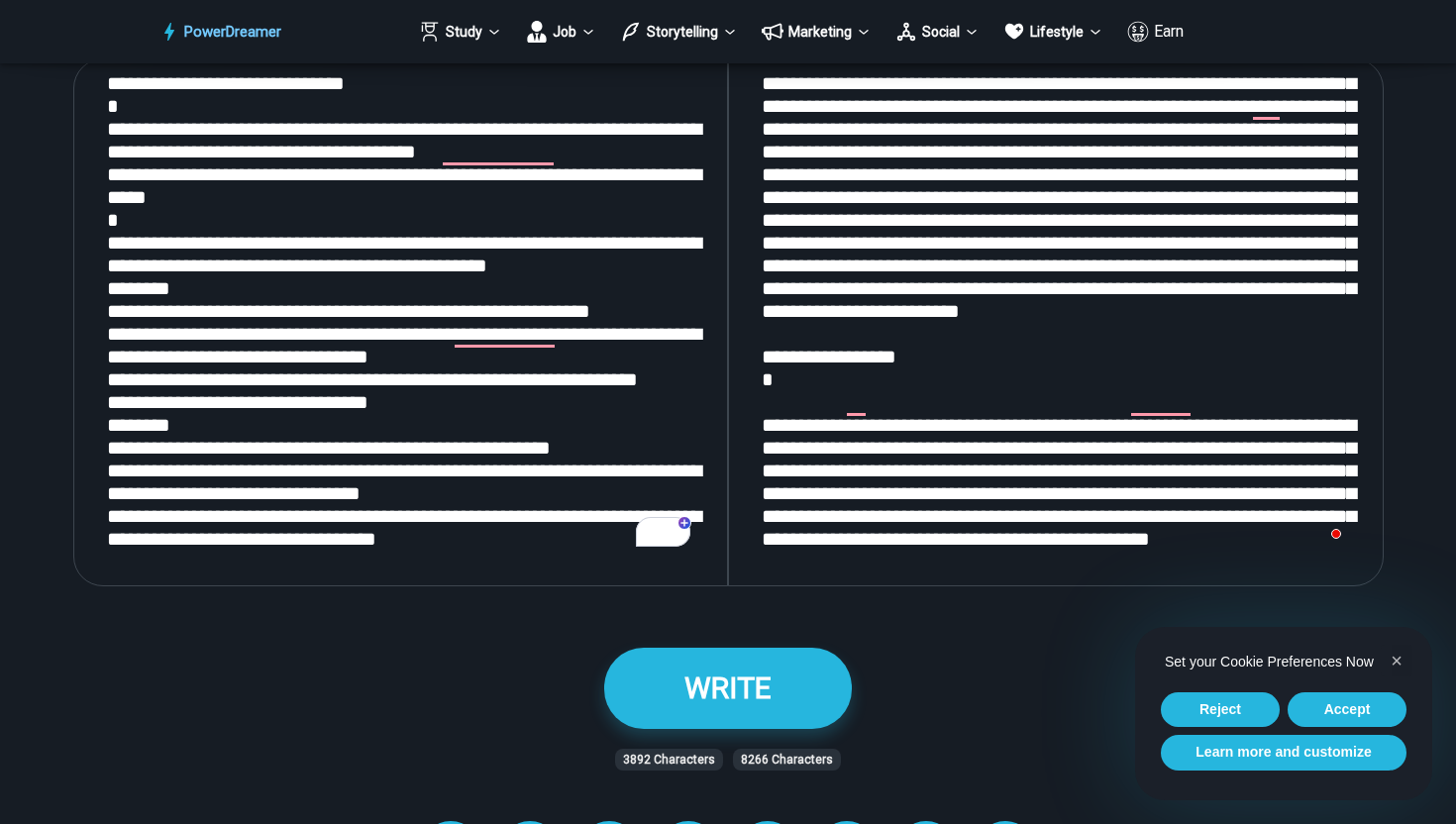 drag, startPoint x: 756, startPoint y: 577, endPoint x: 858, endPoint y: 823, distance: 266.30809 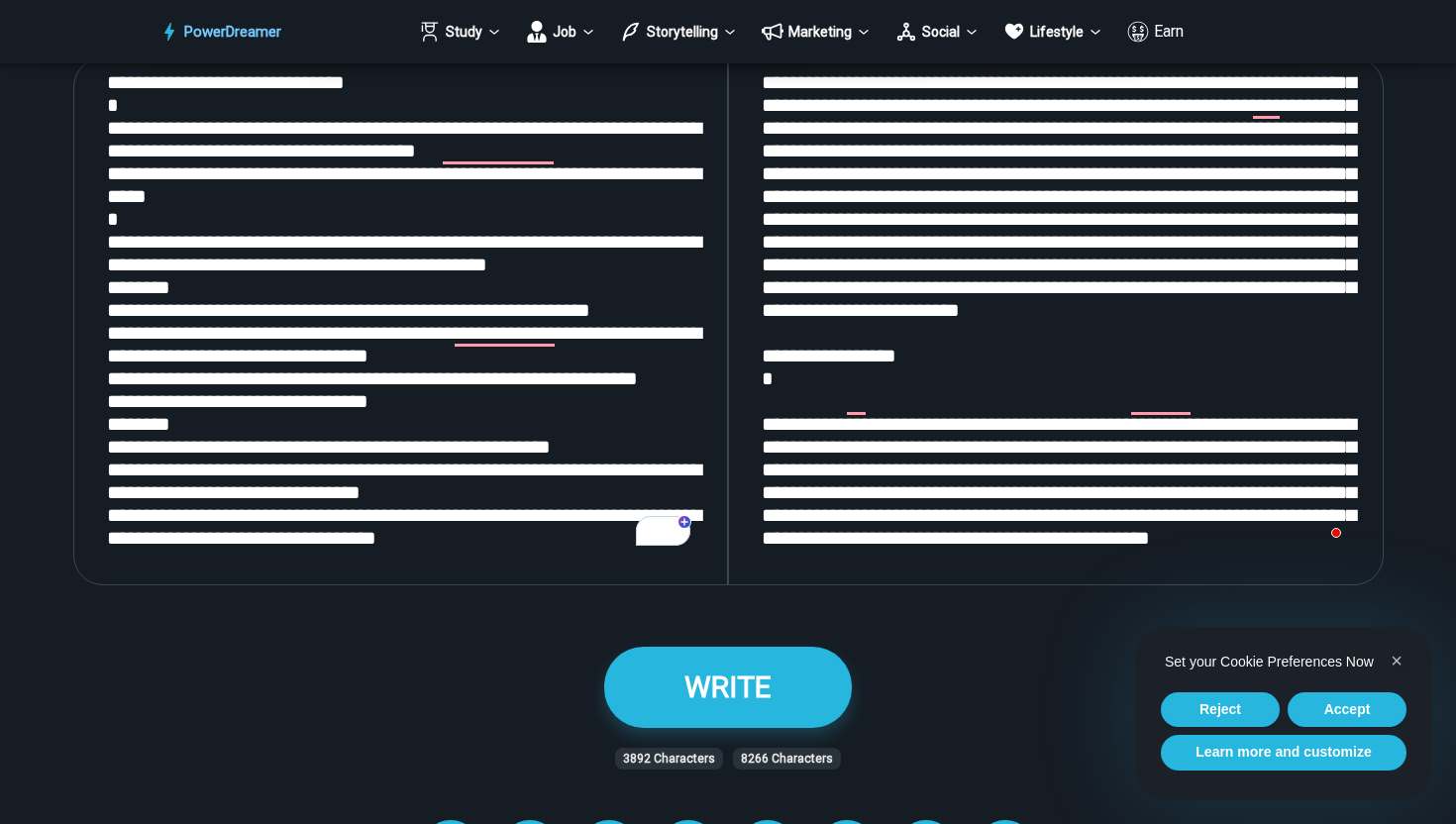 click on "**********" at bounding box center (728, 284) 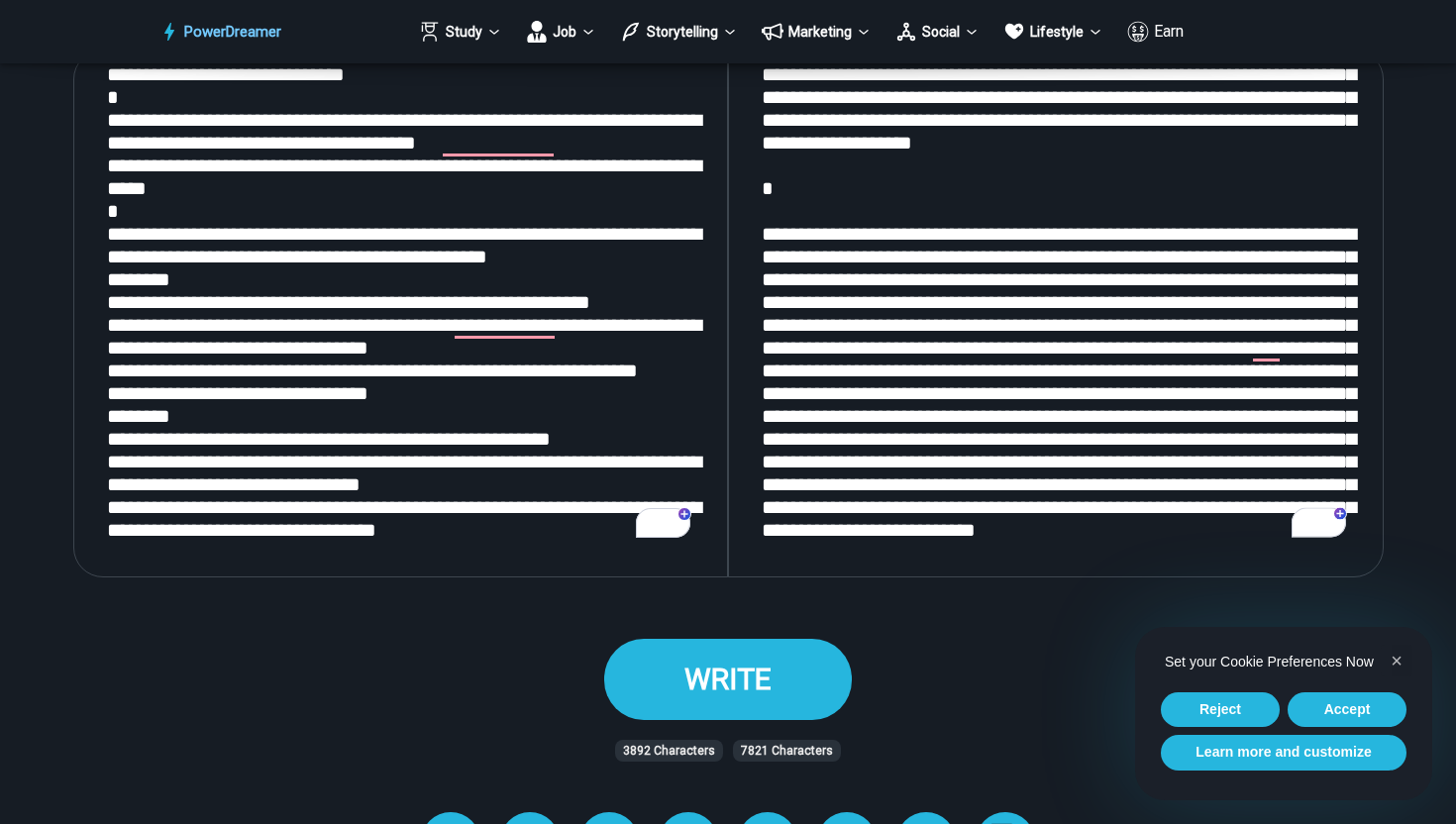 type on "**********" 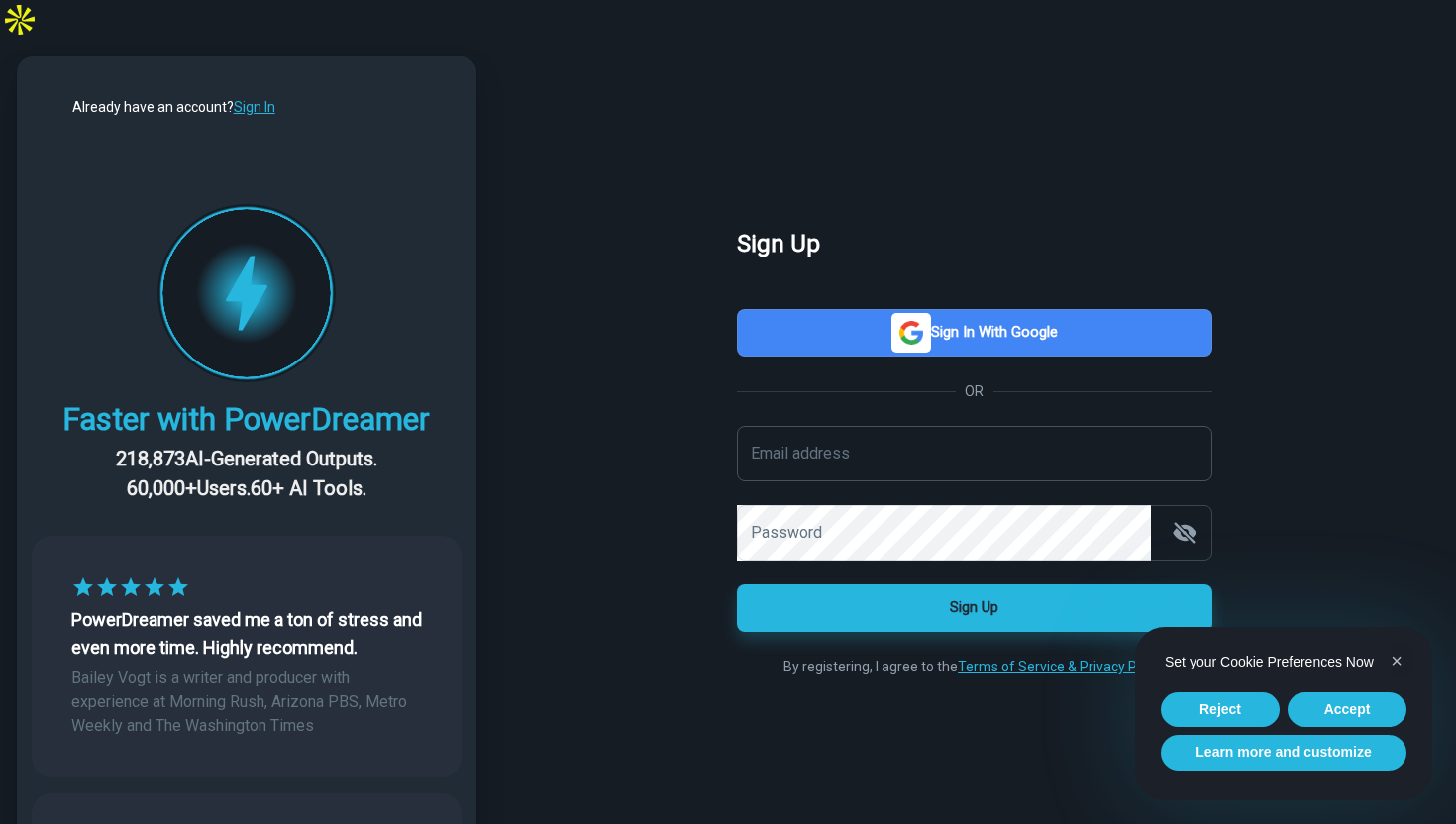 click on "Email address" at bounding box center (975, 454) 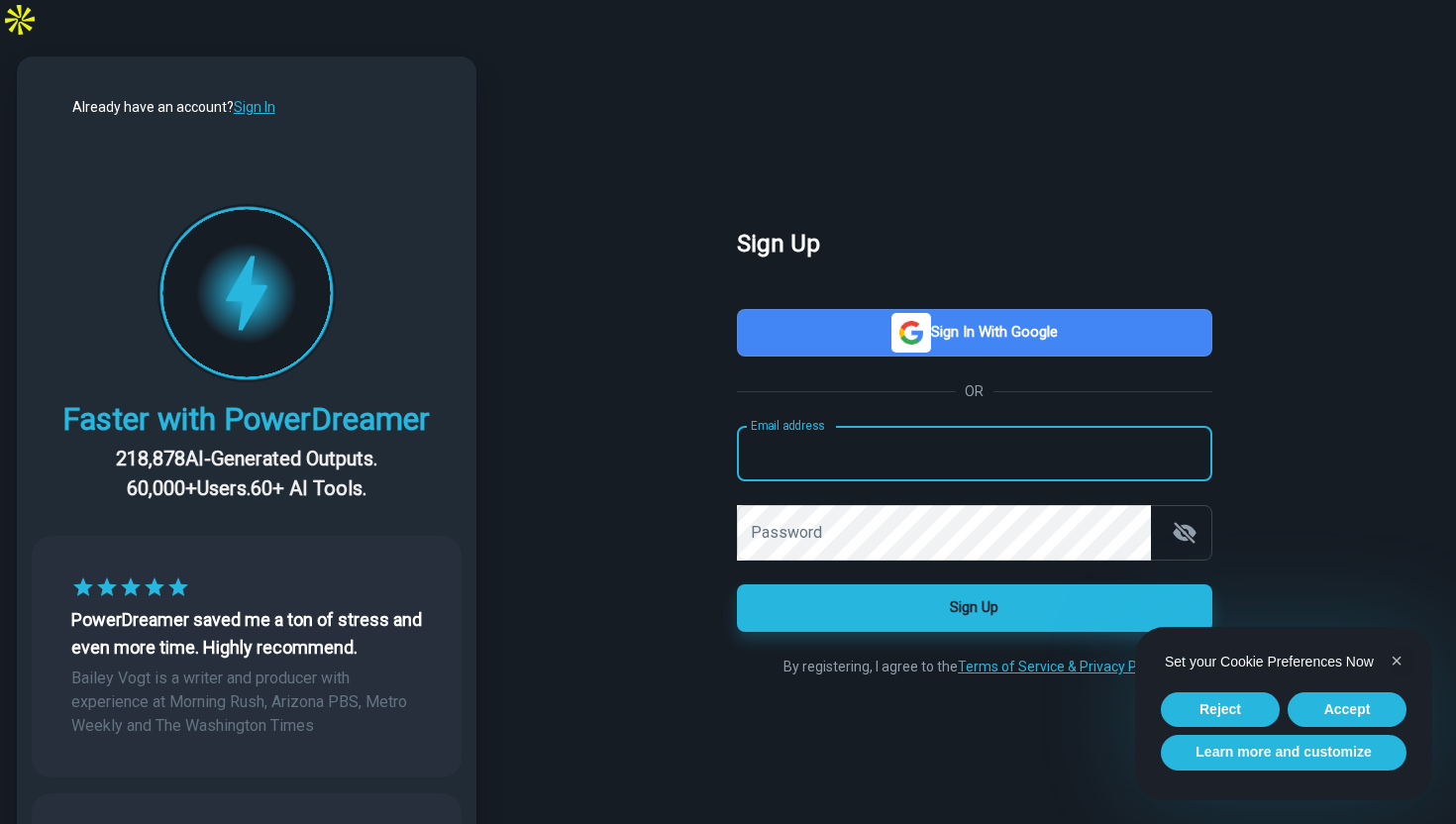 type on "**********" 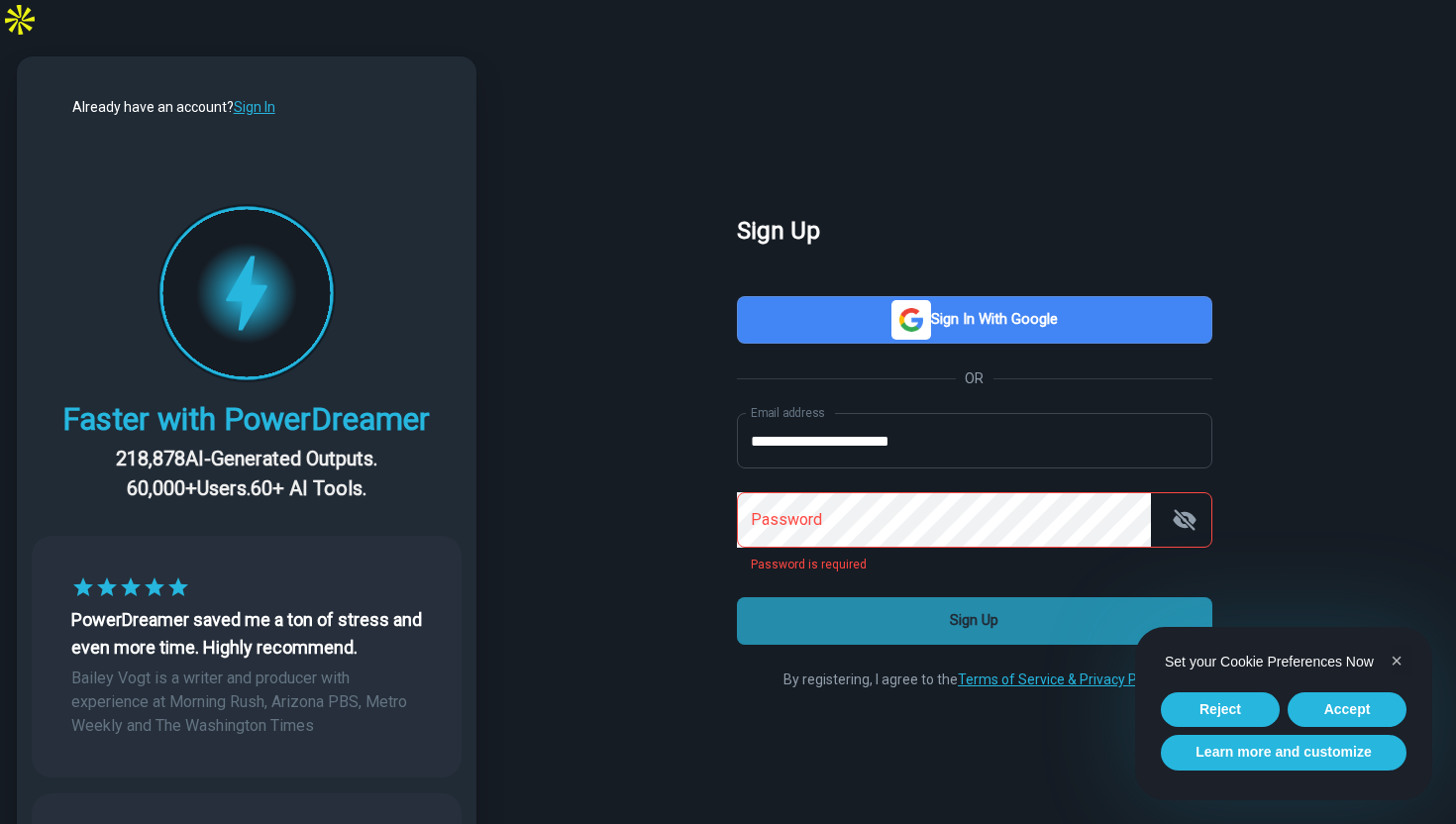 click on "Sign Up" at bounding box center [975, 621] 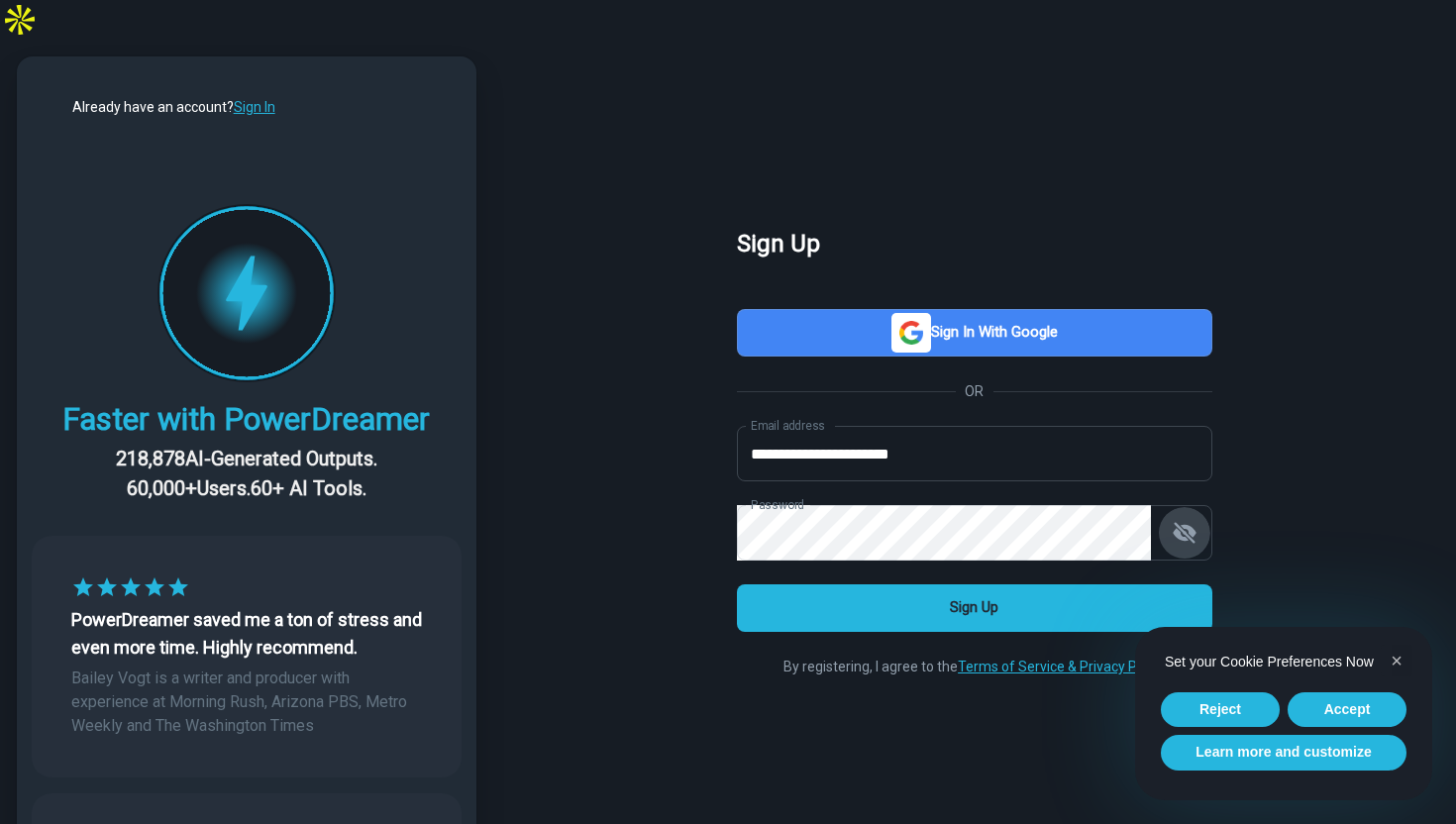 click on "Sign Up" at bounding box center (975, 608) 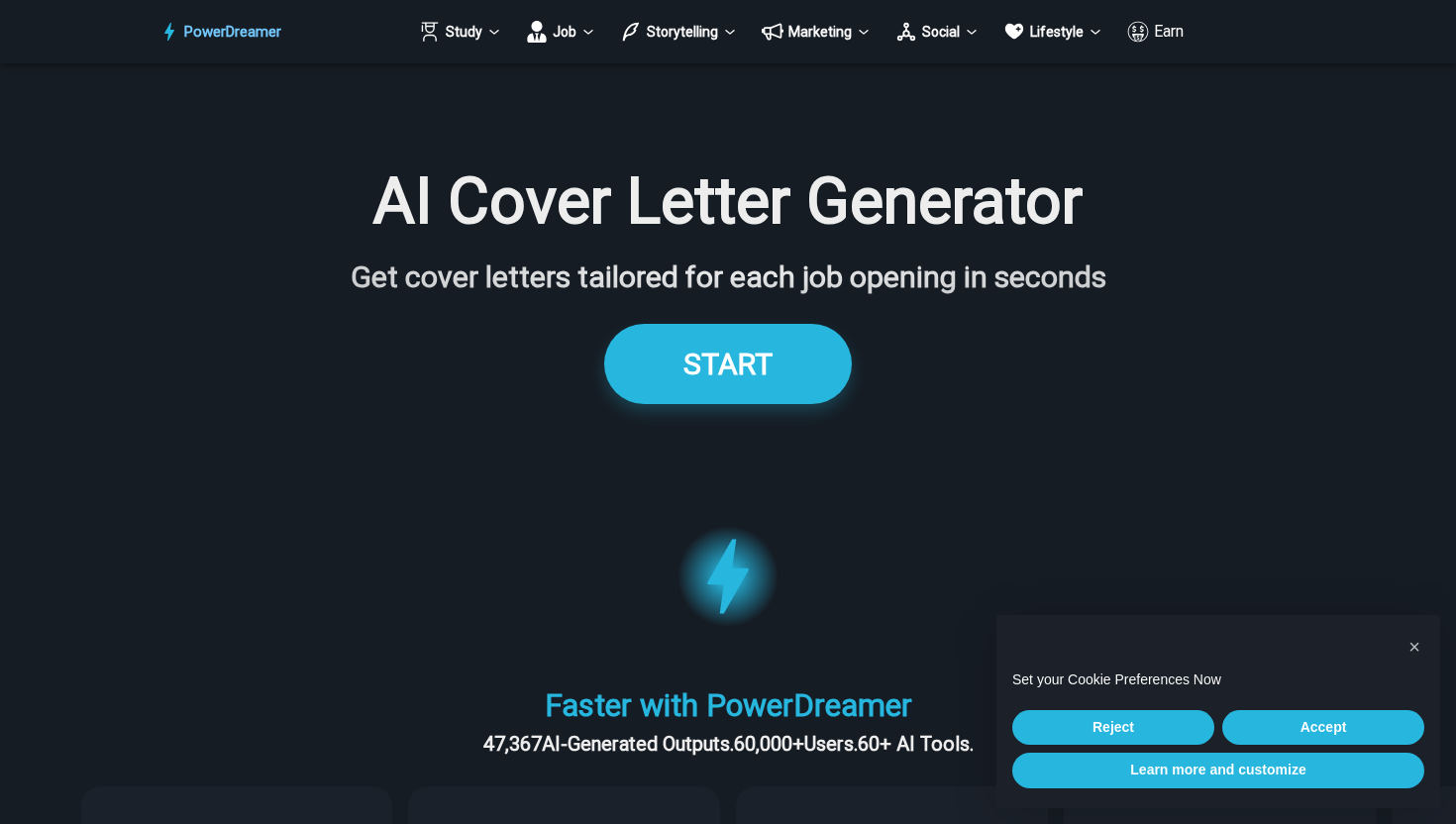 scroll, scrollTop: 0, scrollLeft: 0, axis: both 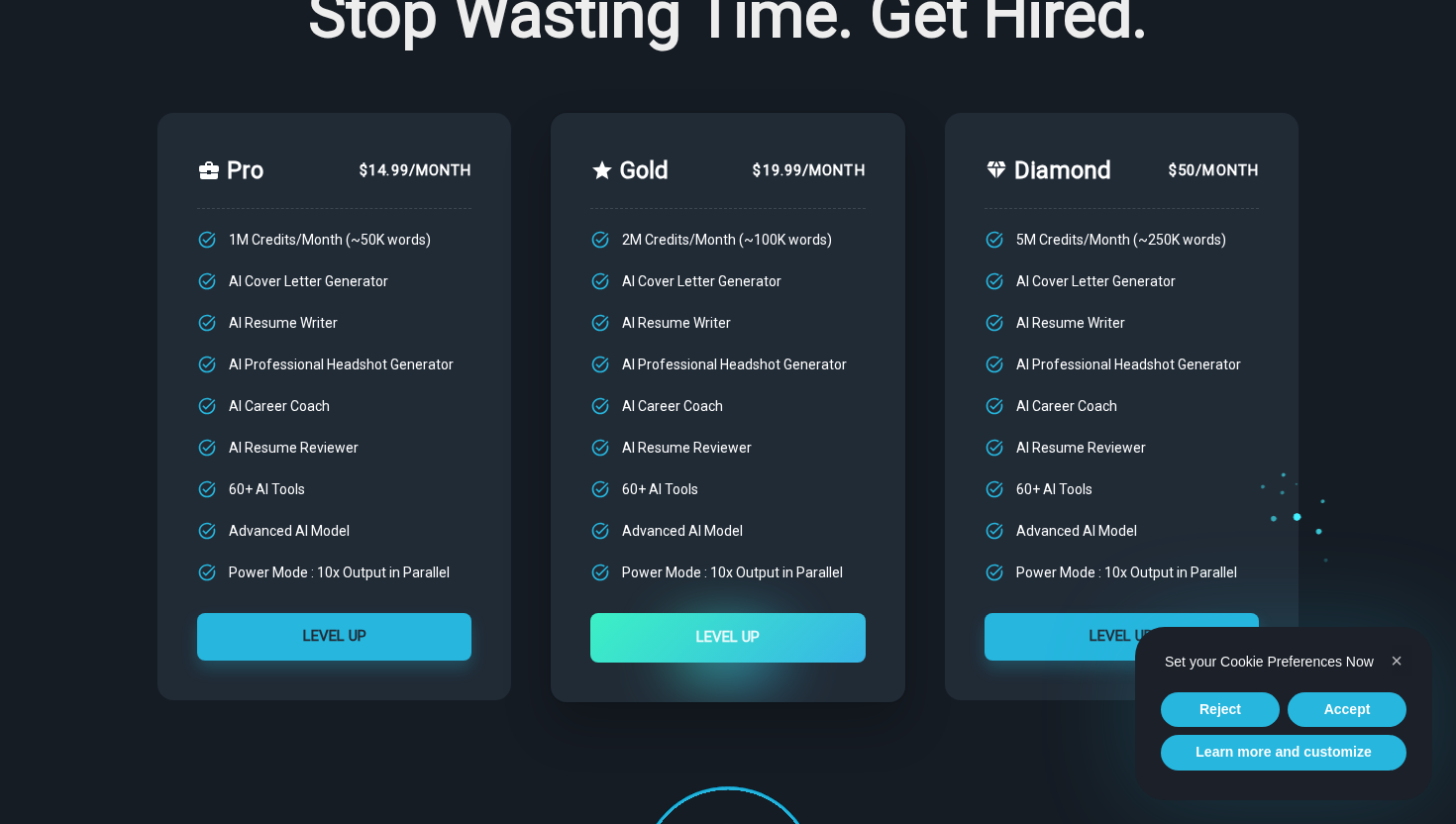 click on "Set your Cookie Preferences Now" at bounding box center (1284, 663) 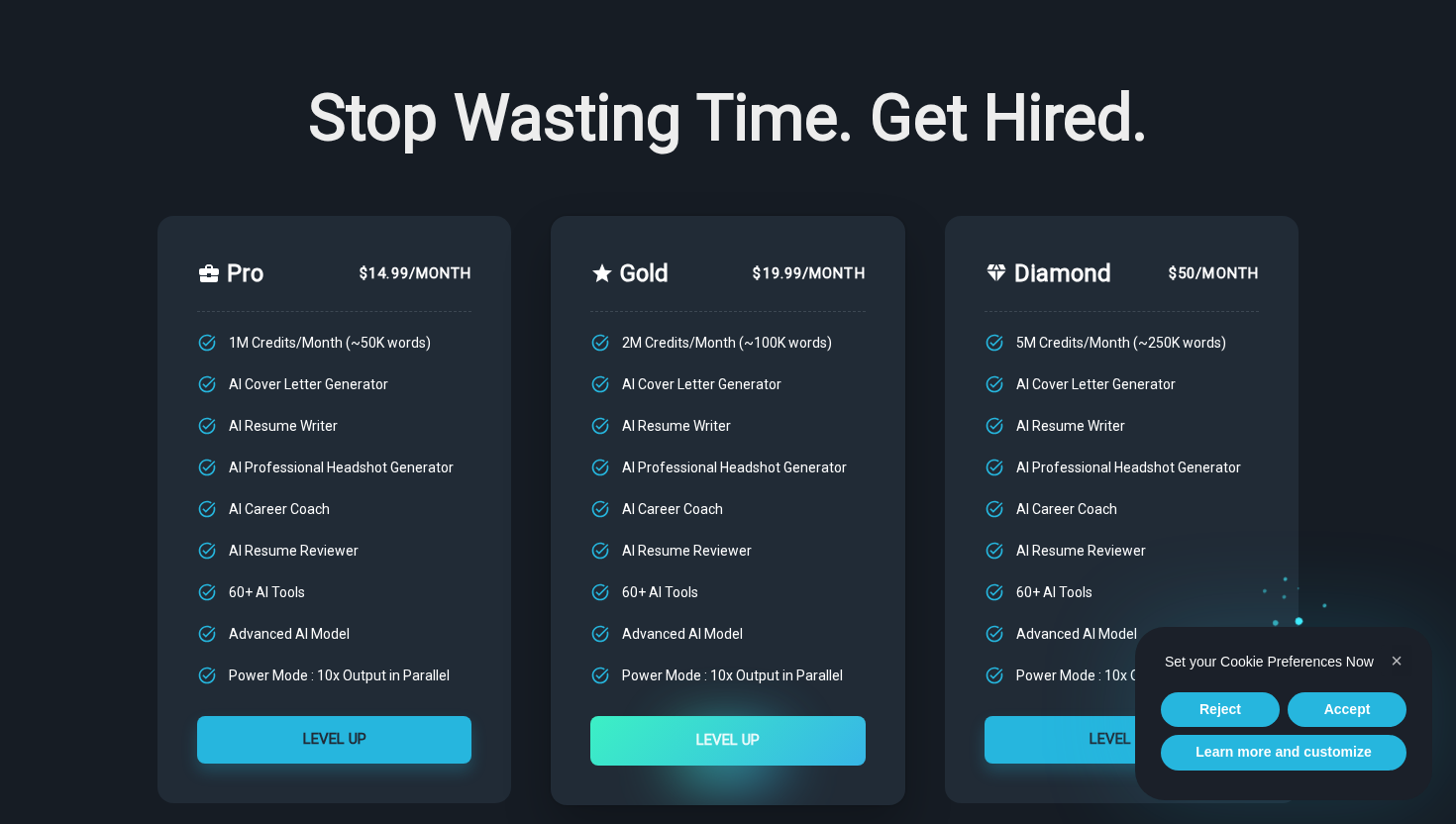 scroll, scrollTop: 0, scrollLeft: 0, axis: both 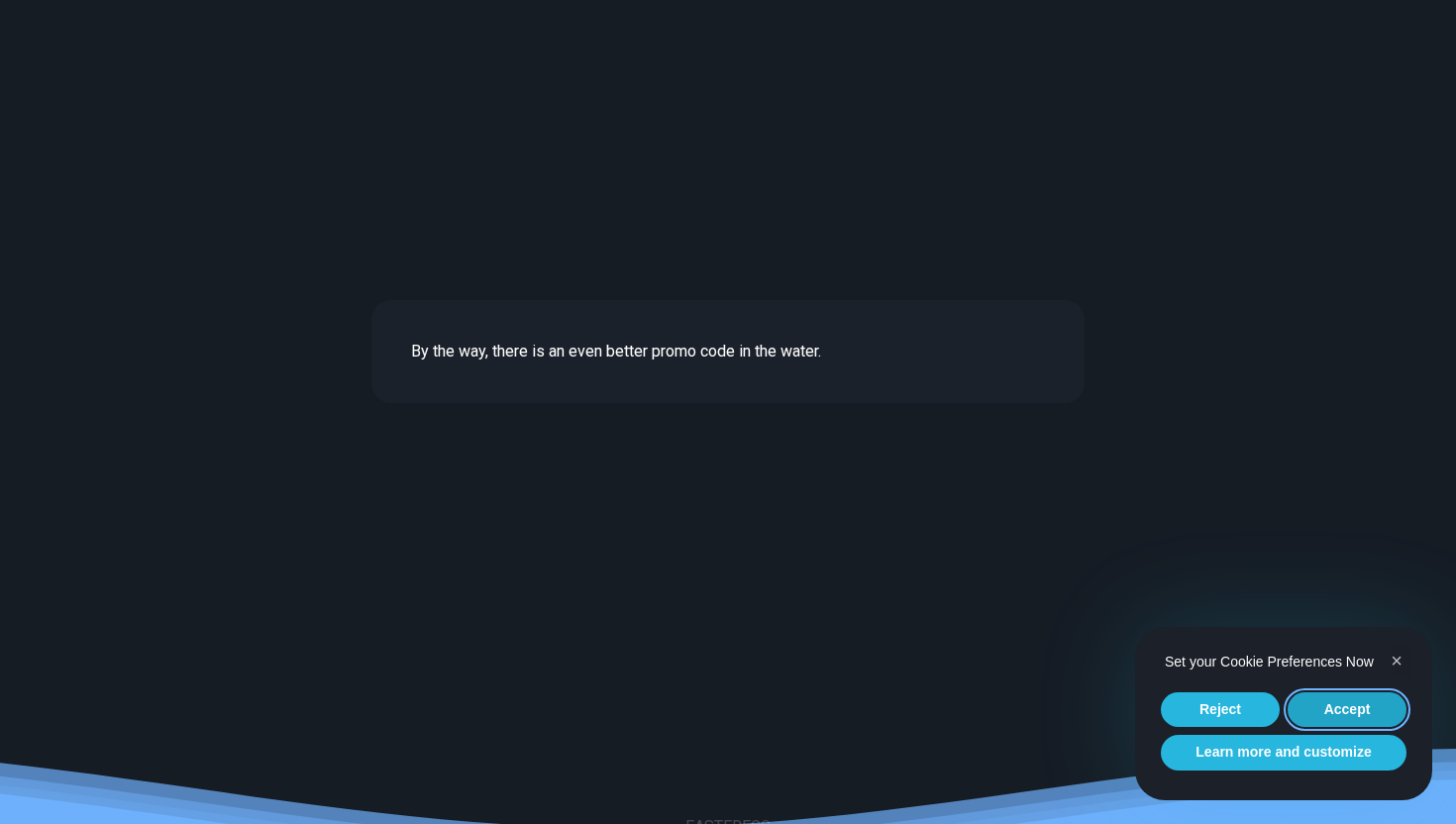 click on "Accept" at bounding box center [1347, 710] 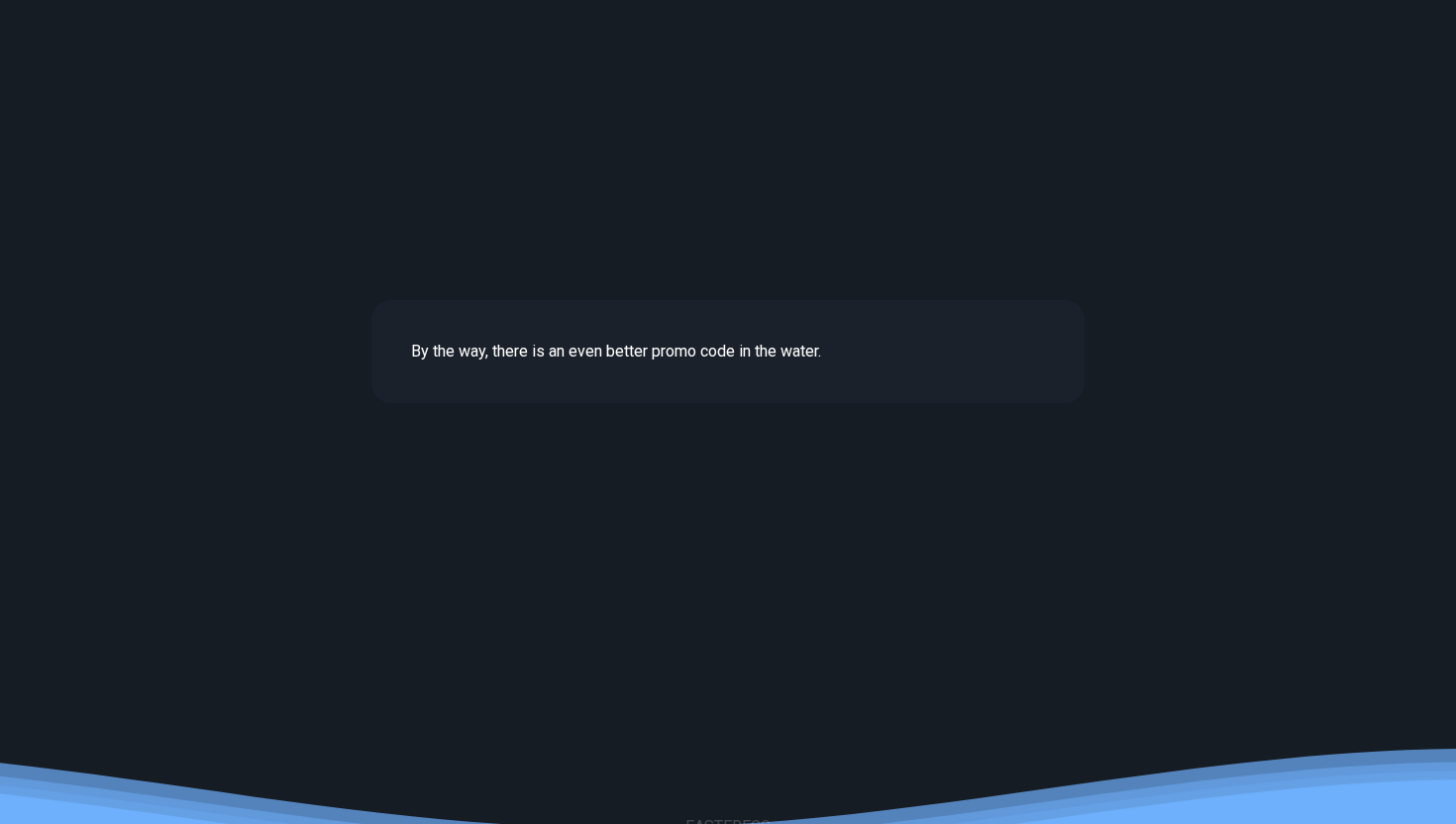 scroll, scrollTop: 7688, scrollLeft: 0, axis: vertical 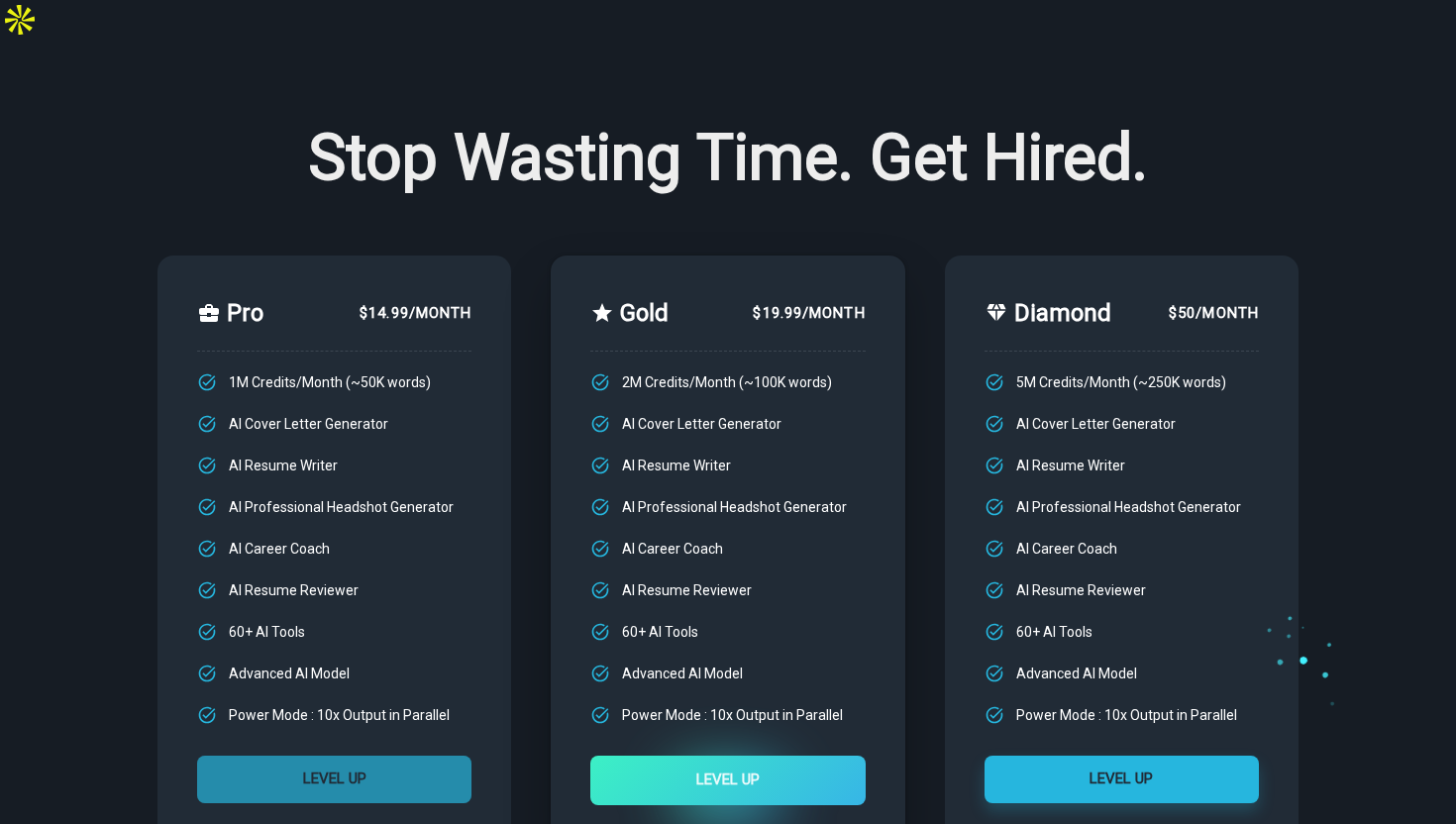 click on "LEVEL UP" at bounding box center [334, 779] 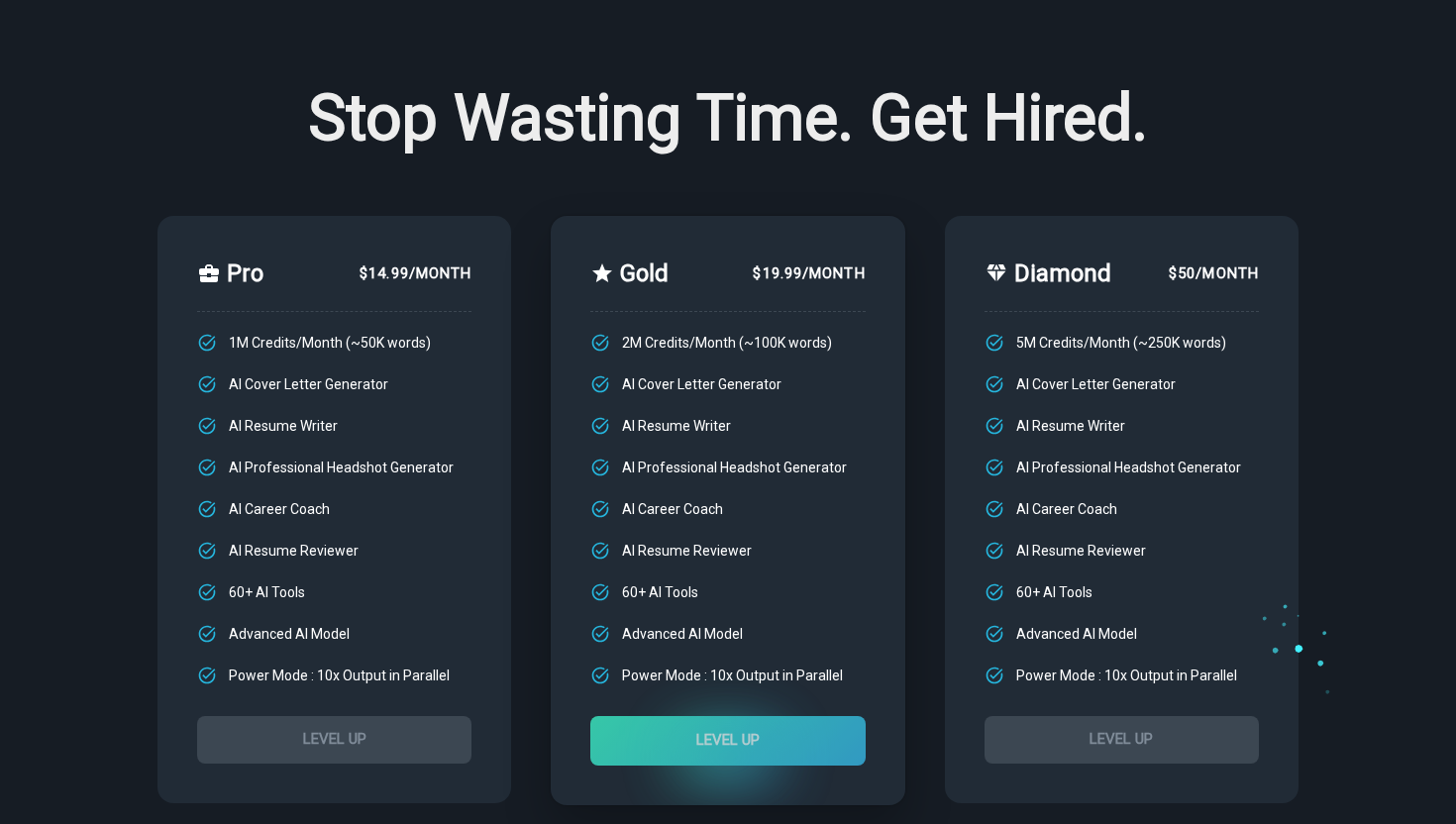 scroll, scrollTop: 0, scrollLeft: 0, axis: both 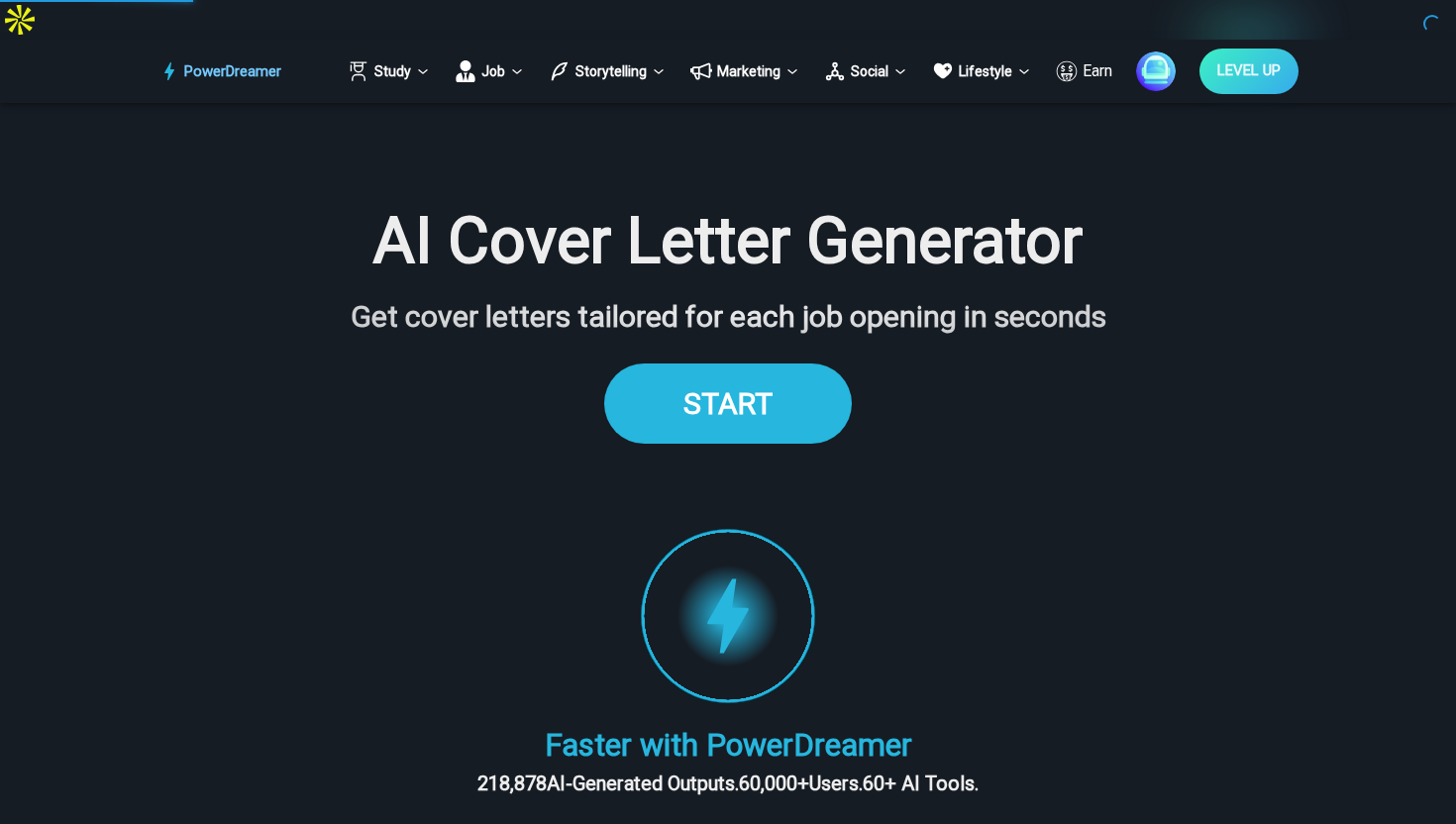 click on "START" at bounding box center [728, 403] 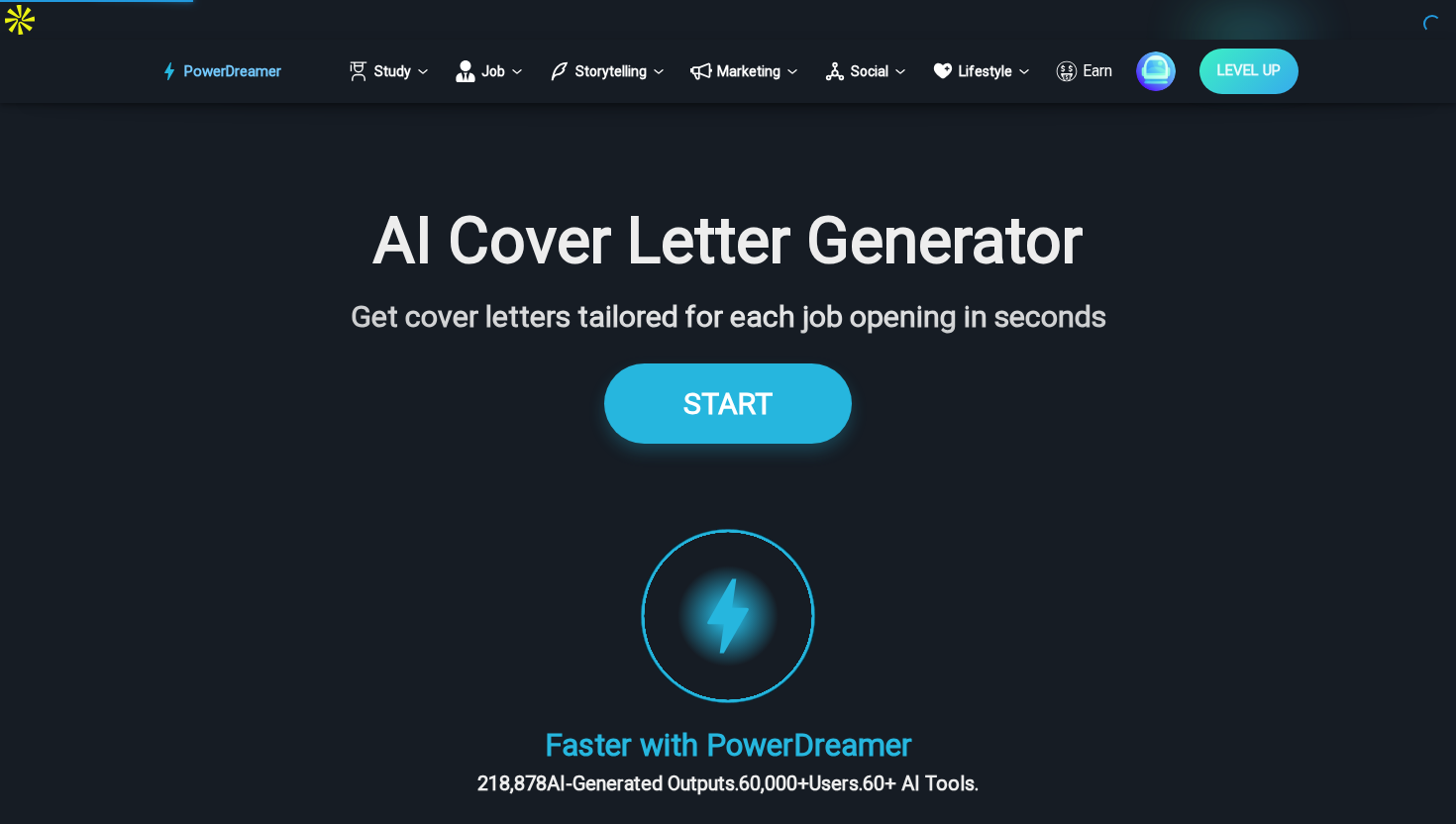 scroll, scrollTop: 1921, scrollLeft: 0, axis: vertical 